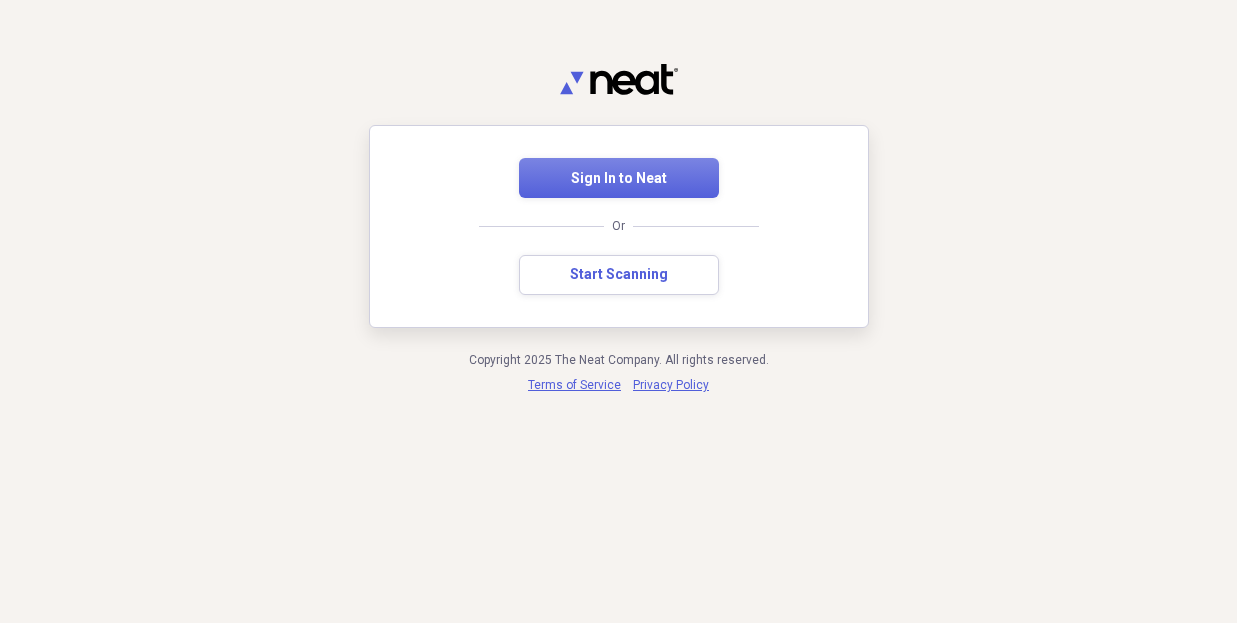 scroll, scrollTop: 0, scrollLeft: 0, axis: both 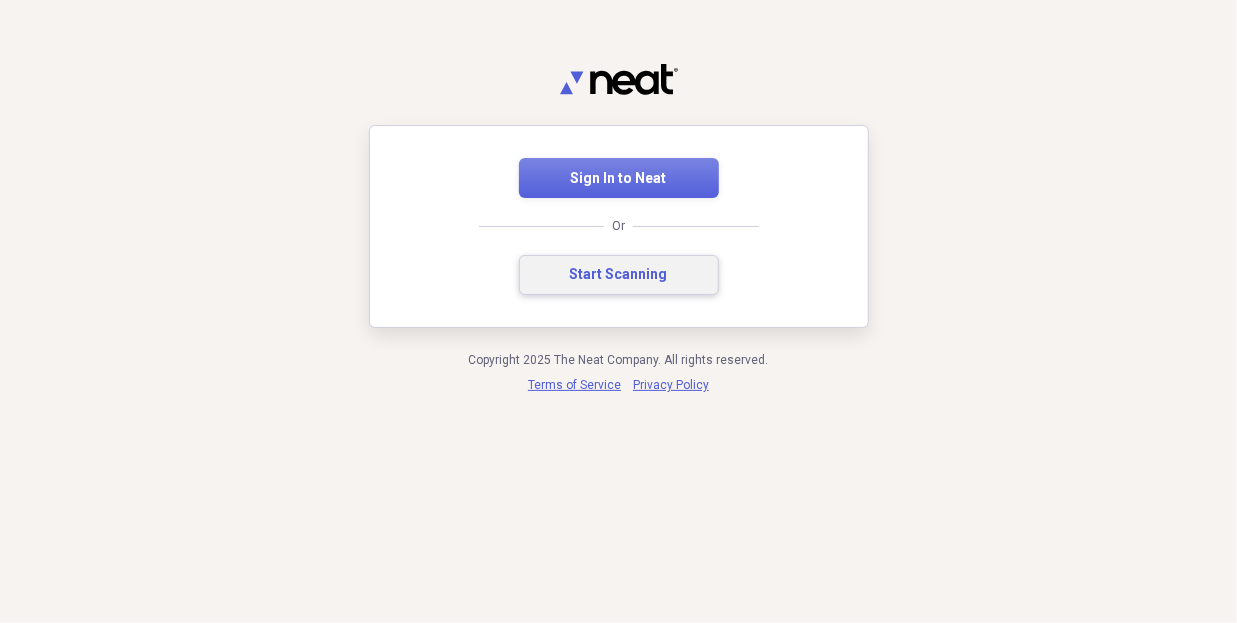 click on "Start Scanning" at bounding box center [619, 275] 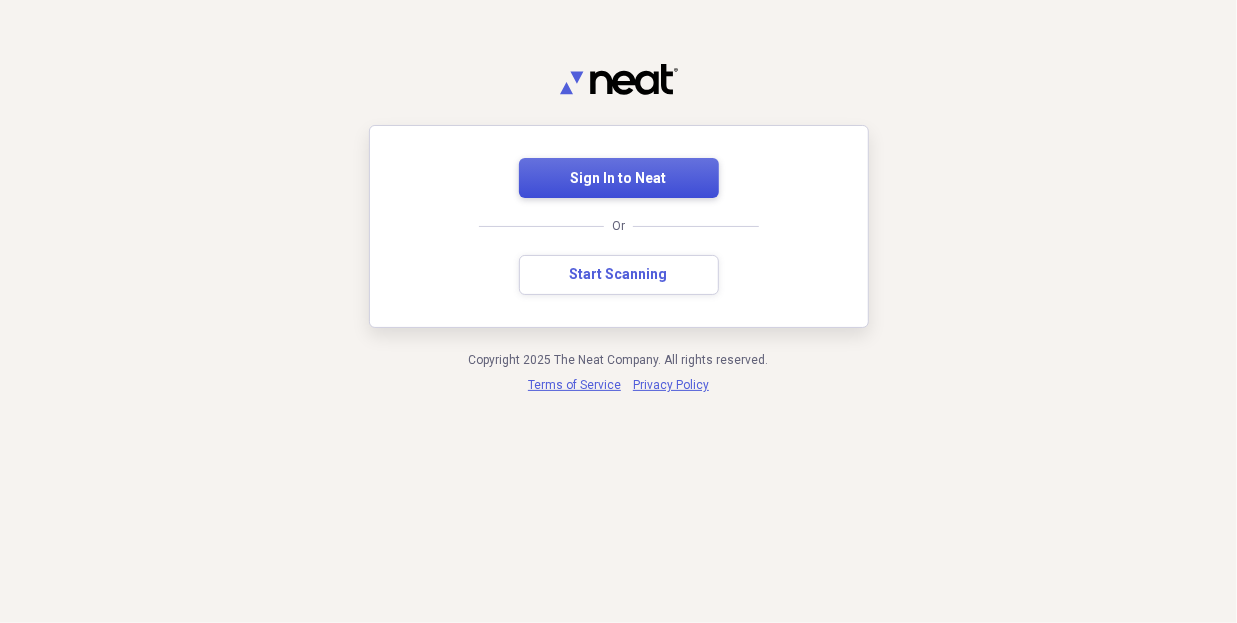 click on "Sign In to Neat" at bounding box center (619, 179) 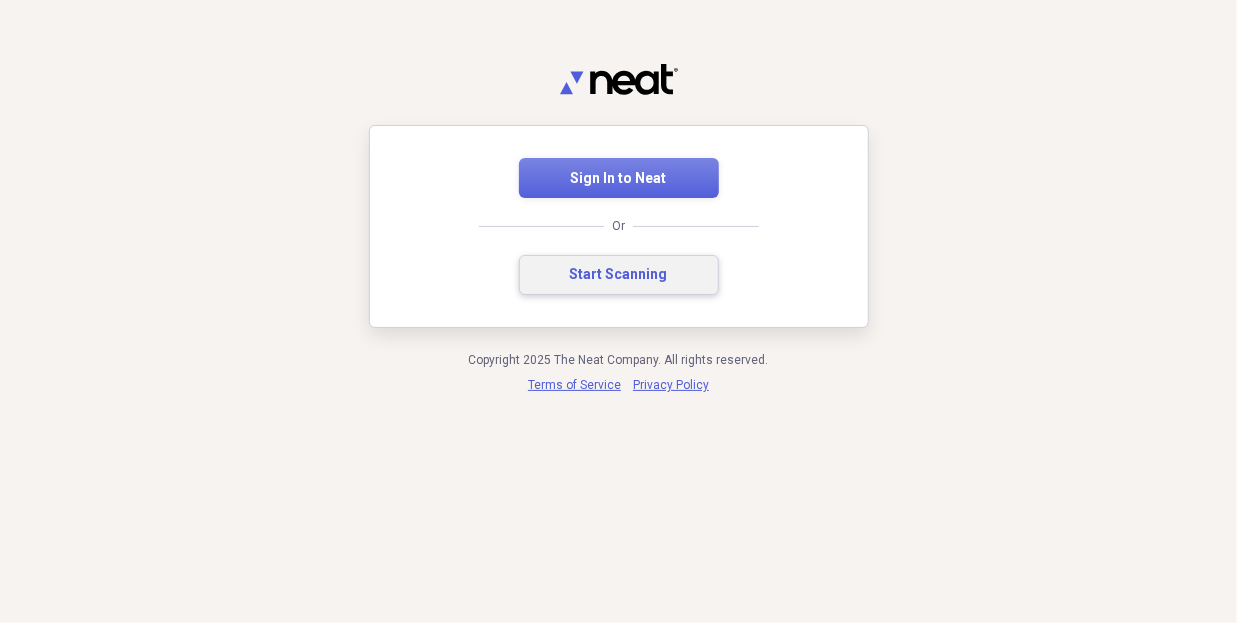 click on "Start Scanning" at bounding box center [619, 275] 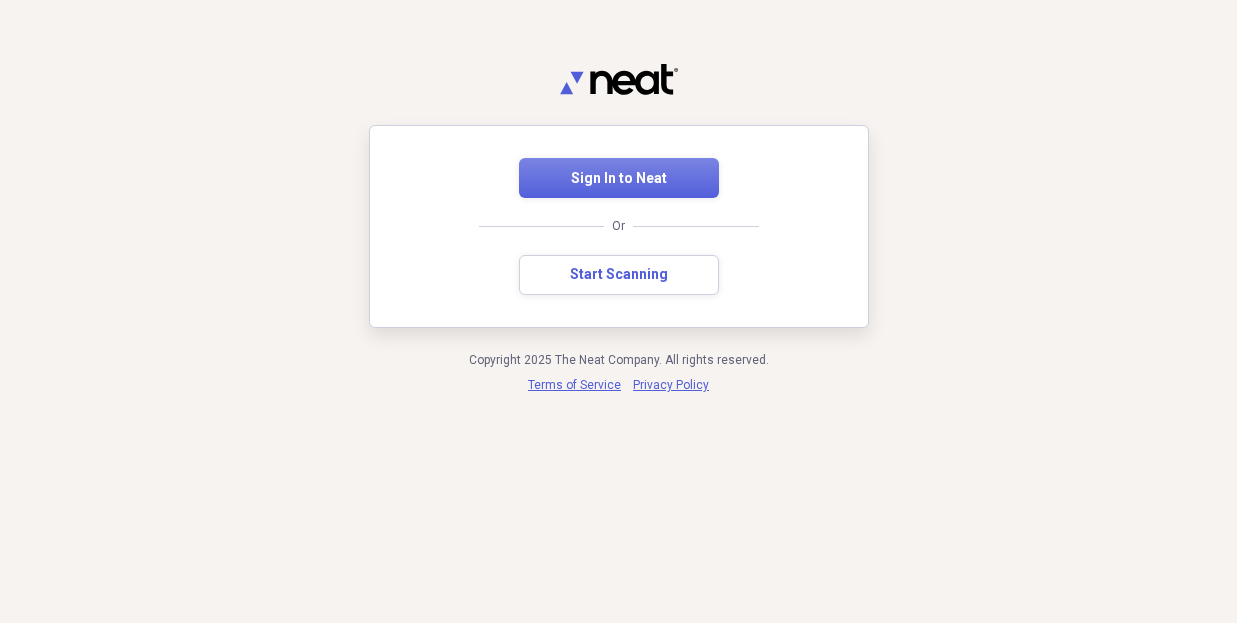 scroll, scrollTop: 0, scrollLeft: 0, axis: both 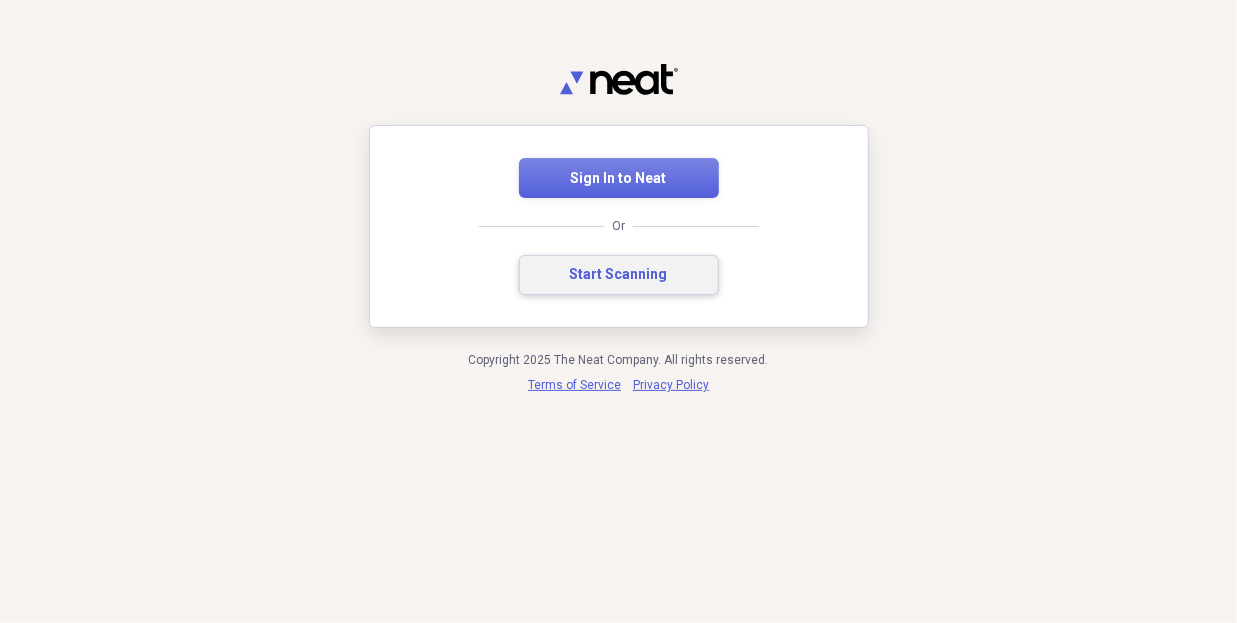 click on "Start Scanning" at bounding box center (619, 275) 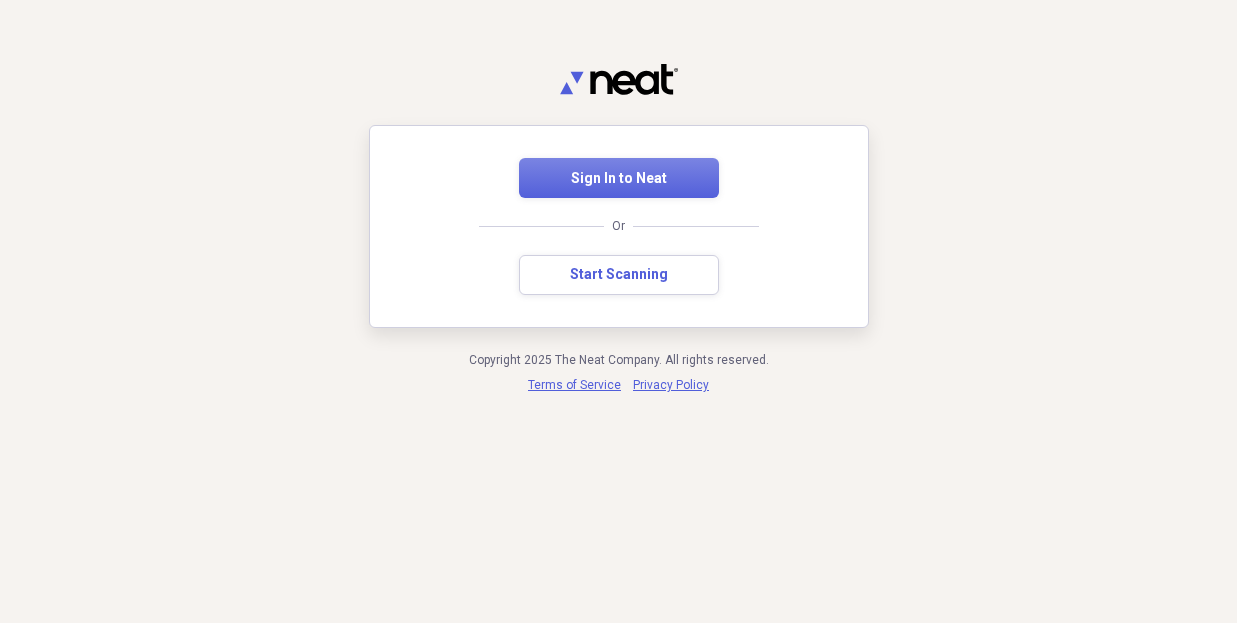 scroll, scrollTop: 0, scrollLeft: 0, axis: both 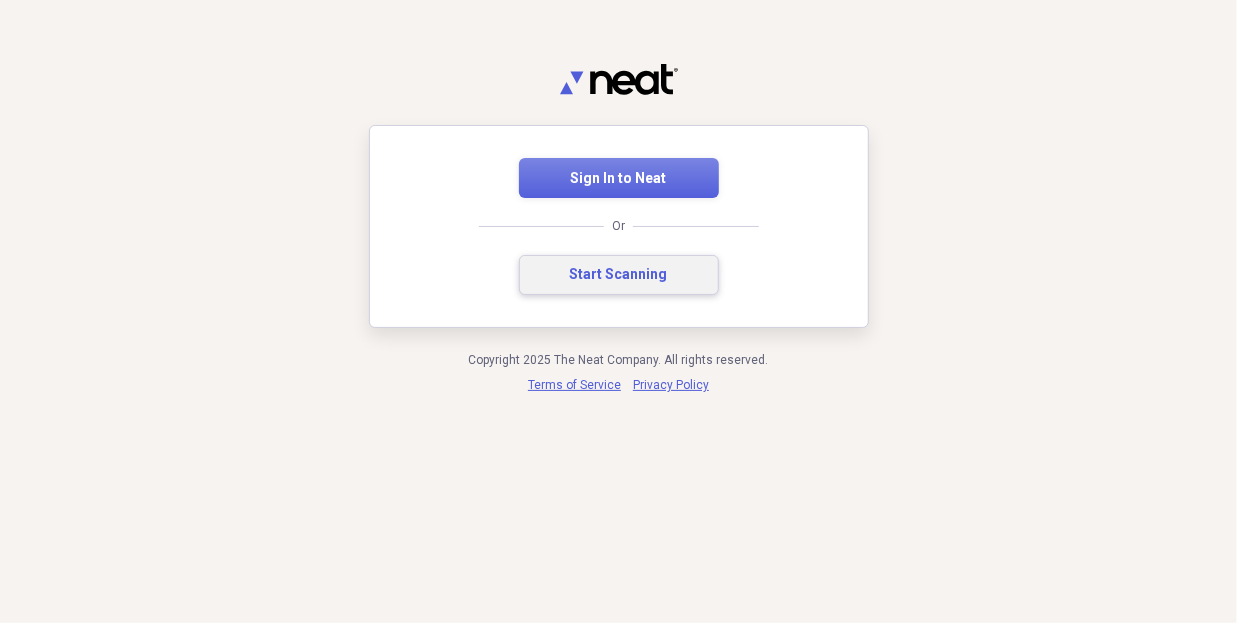 click on "Start Scanning" at bounding box center [619, 275] 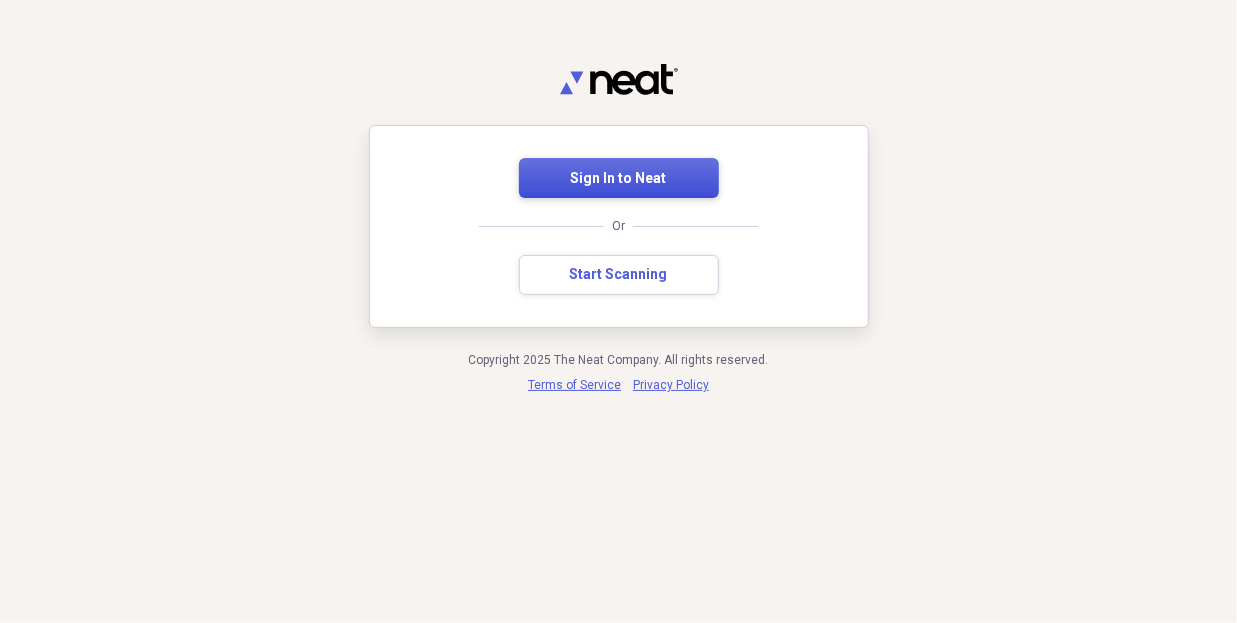 click on "Sign In to Neat" at bounding box center [619, 179] 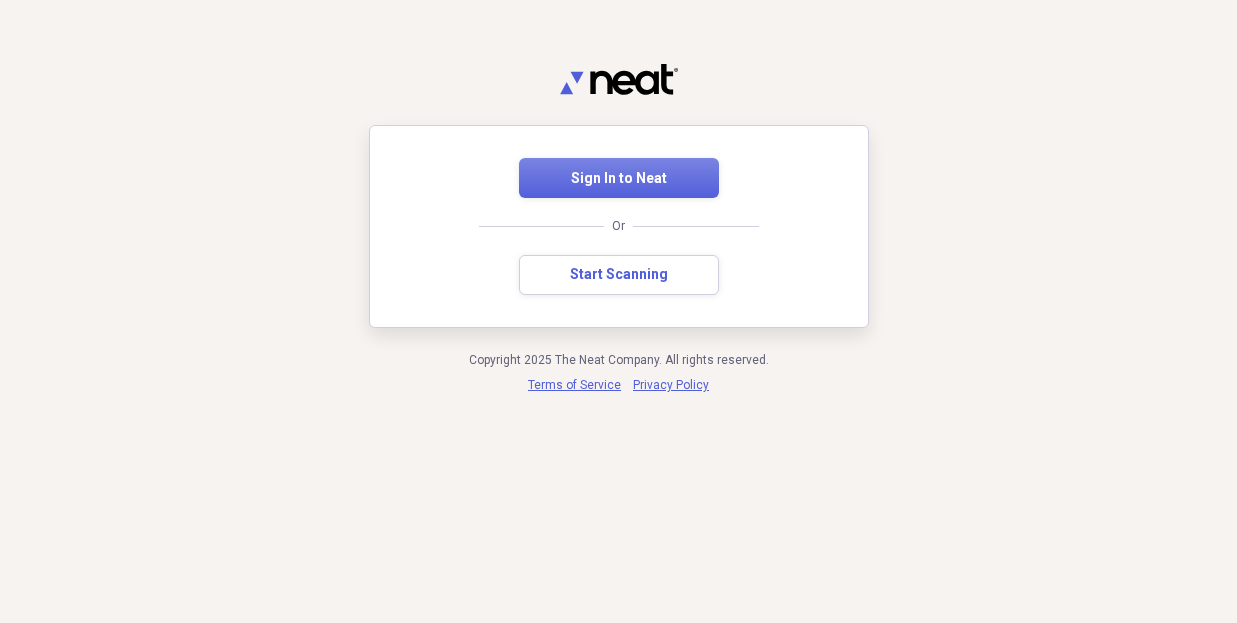 scroll, scrollTop: 0, scrollLeft: 0, axis: both 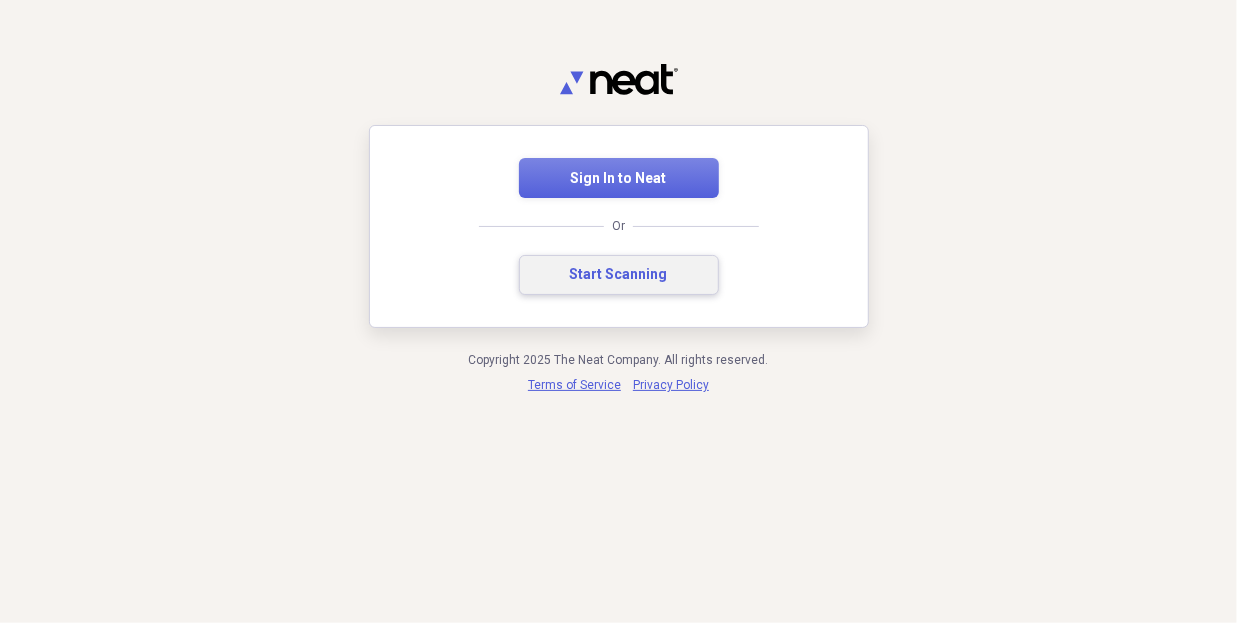 click on "Start Scanning" at bounding box center (619, 275) 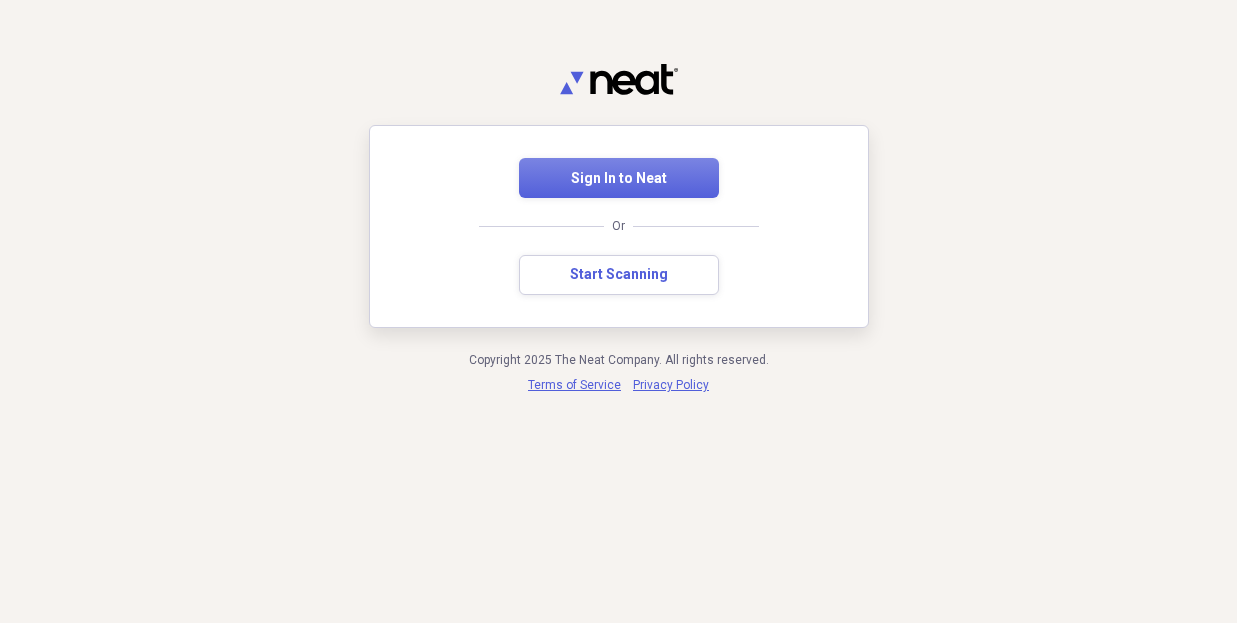scroll, scrollTop: 0, scrollLeft: 0, axis: both 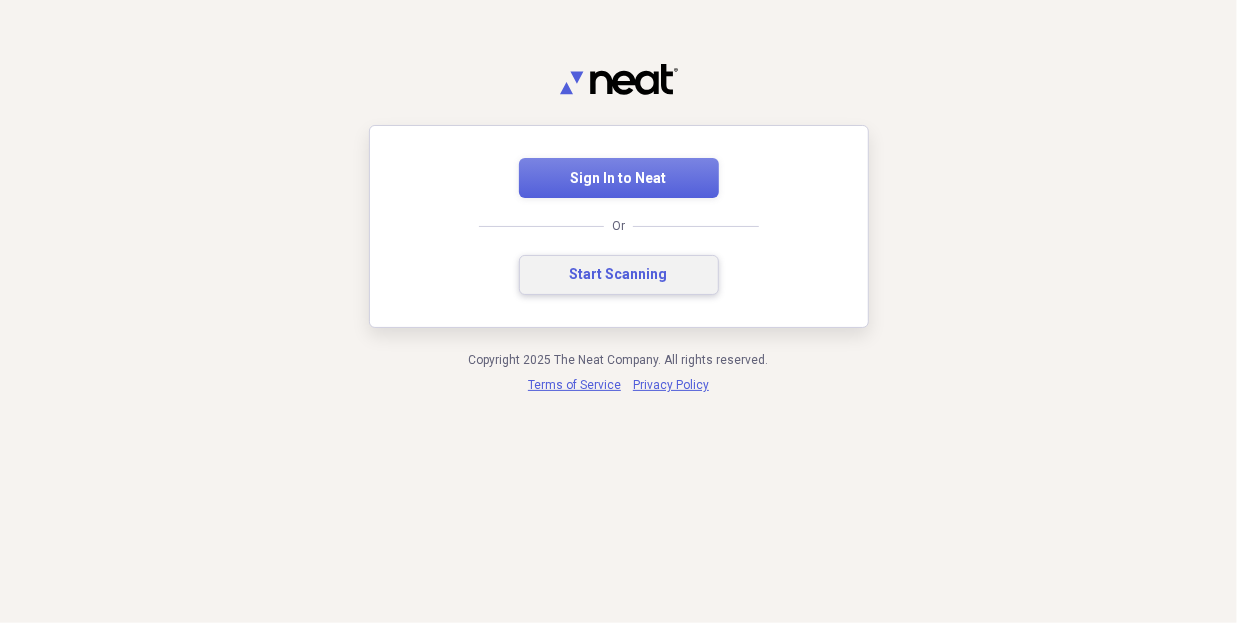 click on "Start Scanning" at bounding box center (619, 275) 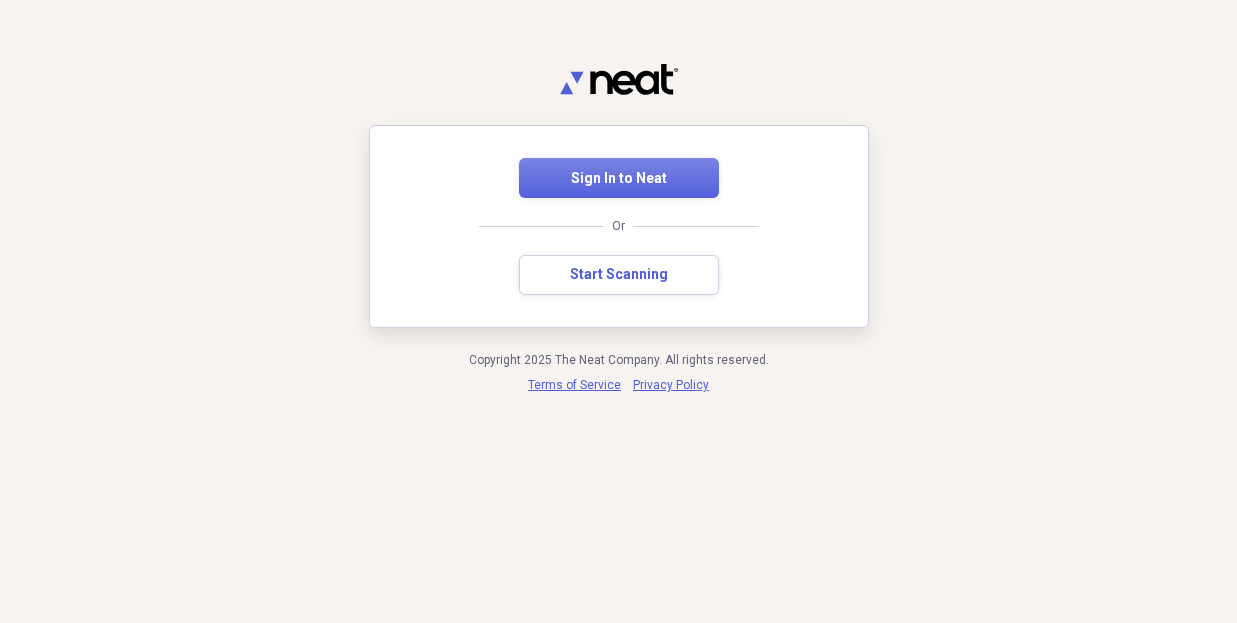 scroll, scrollTop: 0, scrollLeft: 0, axis: both 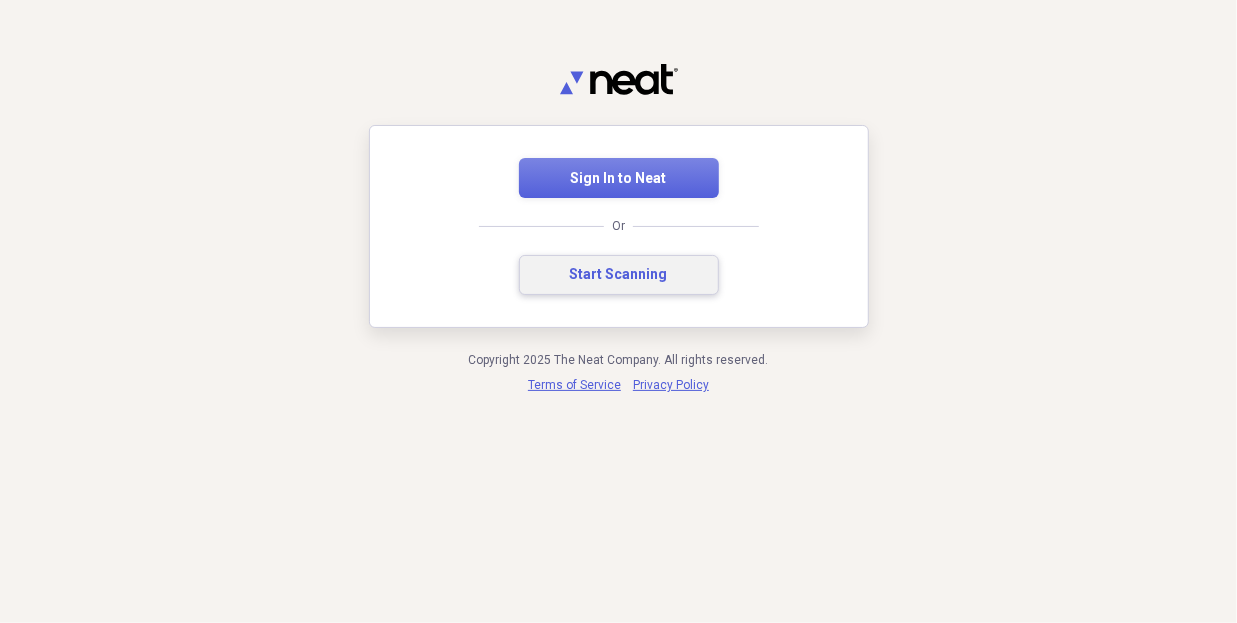 click on "Start Scanning" at bounding box center [619, 275] 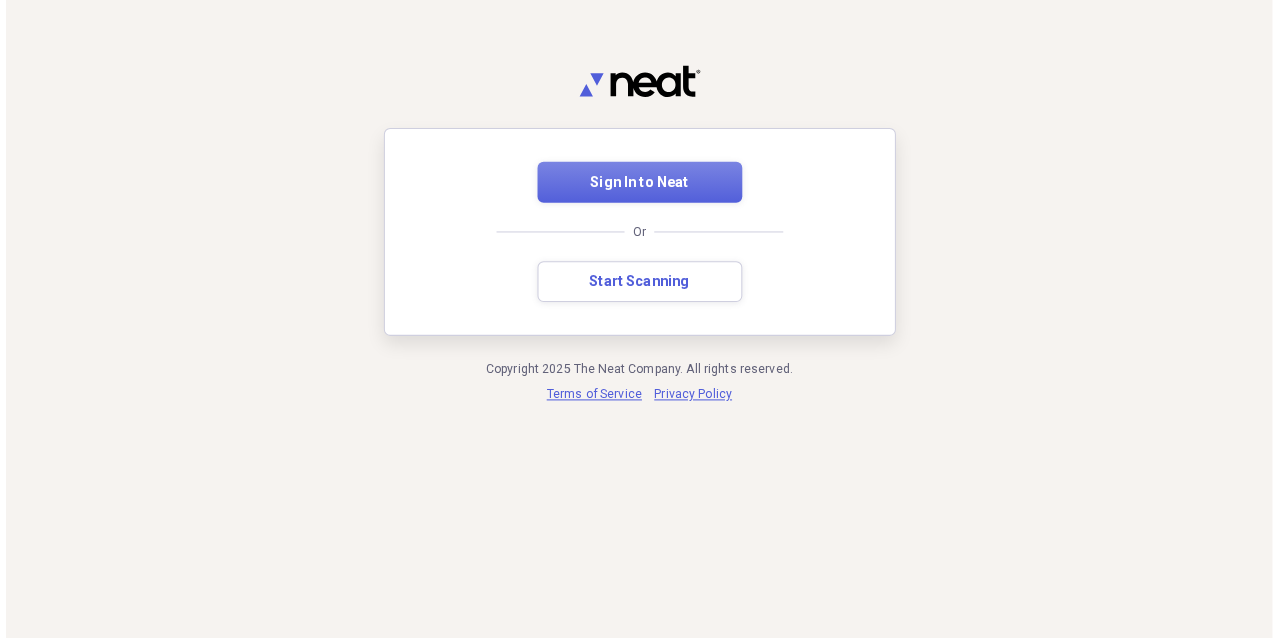 scroll, scrollTop: 0, scrollLeft: 0, axis: both 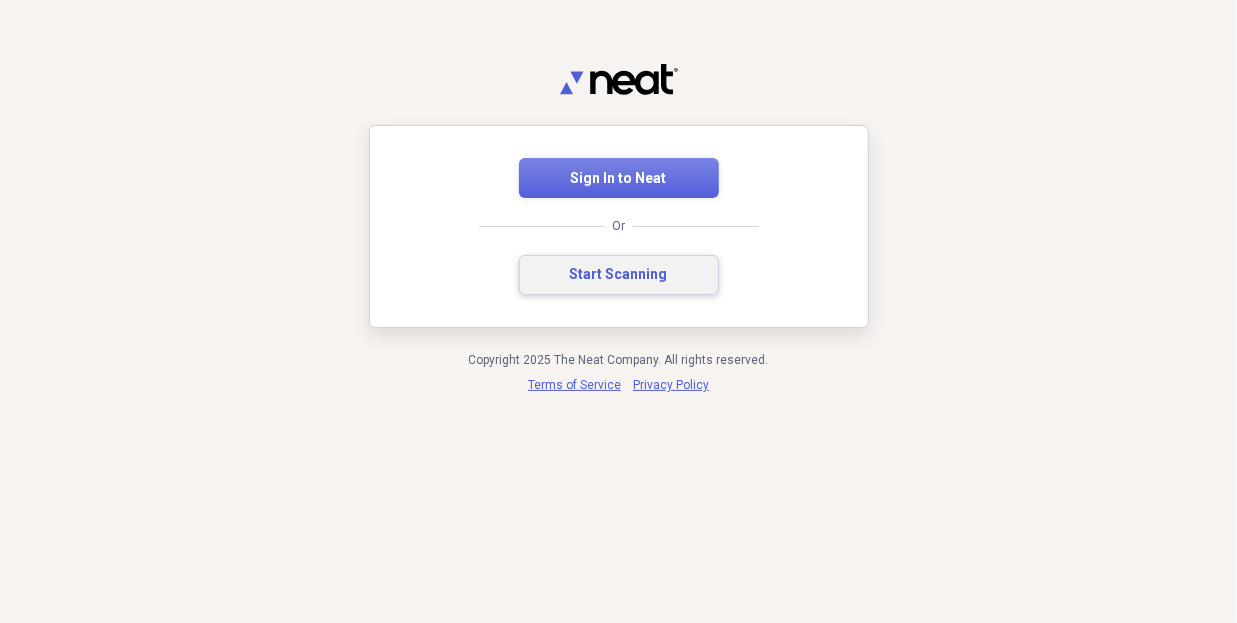 click on "Start Scanning" at bounding box center [619, 275] 